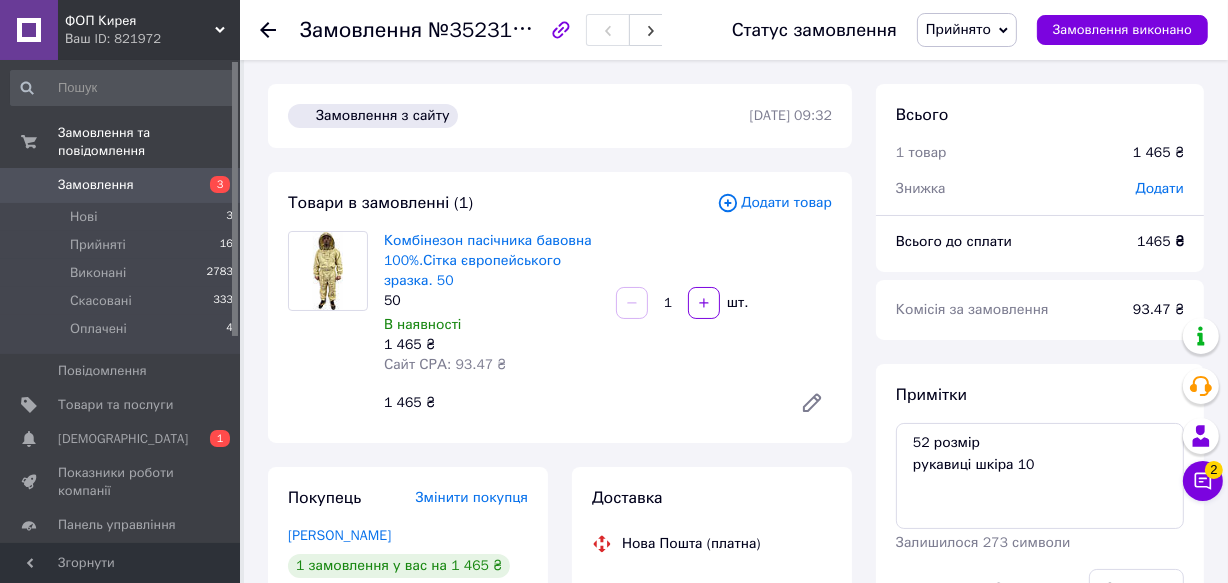 scroll, scrollTop: 812, scrollLeft: 0, axis: vertical 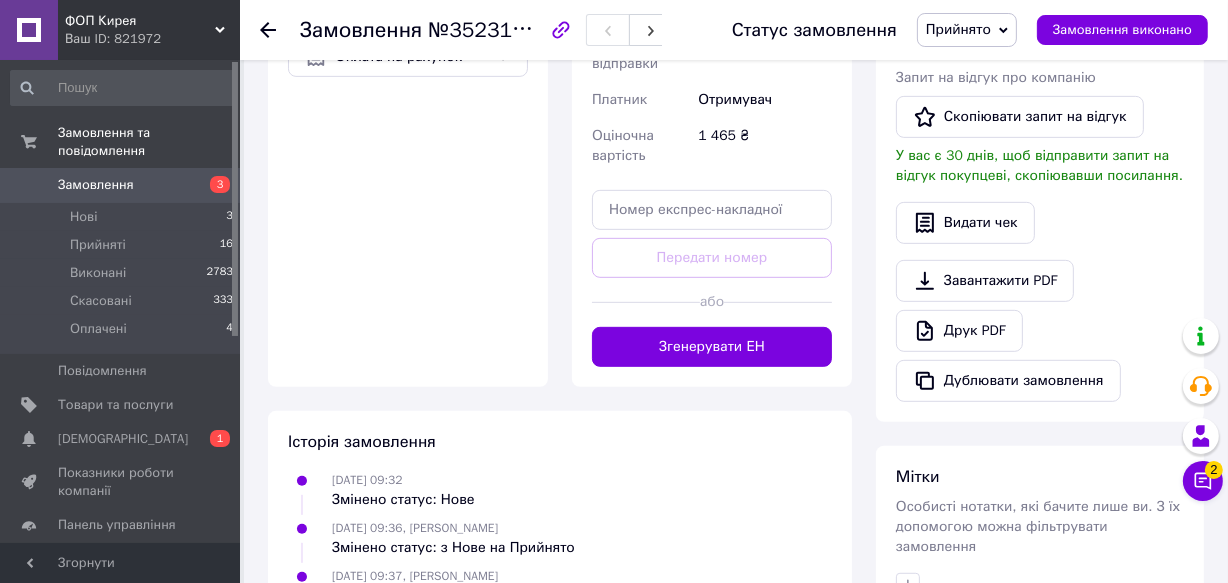 click on "Замовлення" at bounding box center (96, 185) 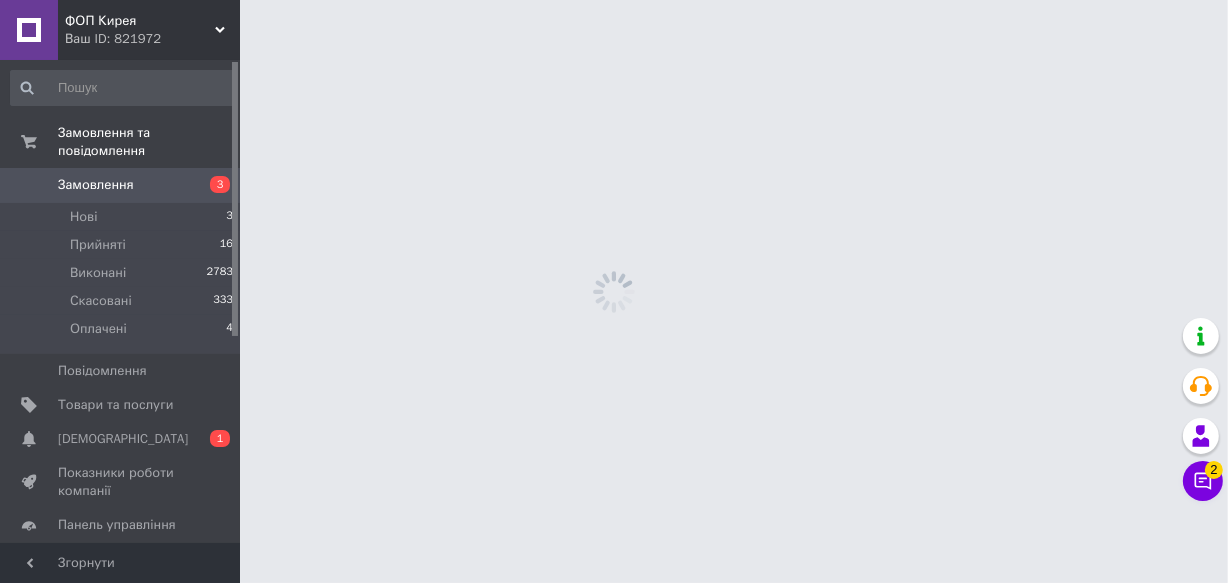 scroll, scrollTop: 0, scrollLeft: 0, axis: both 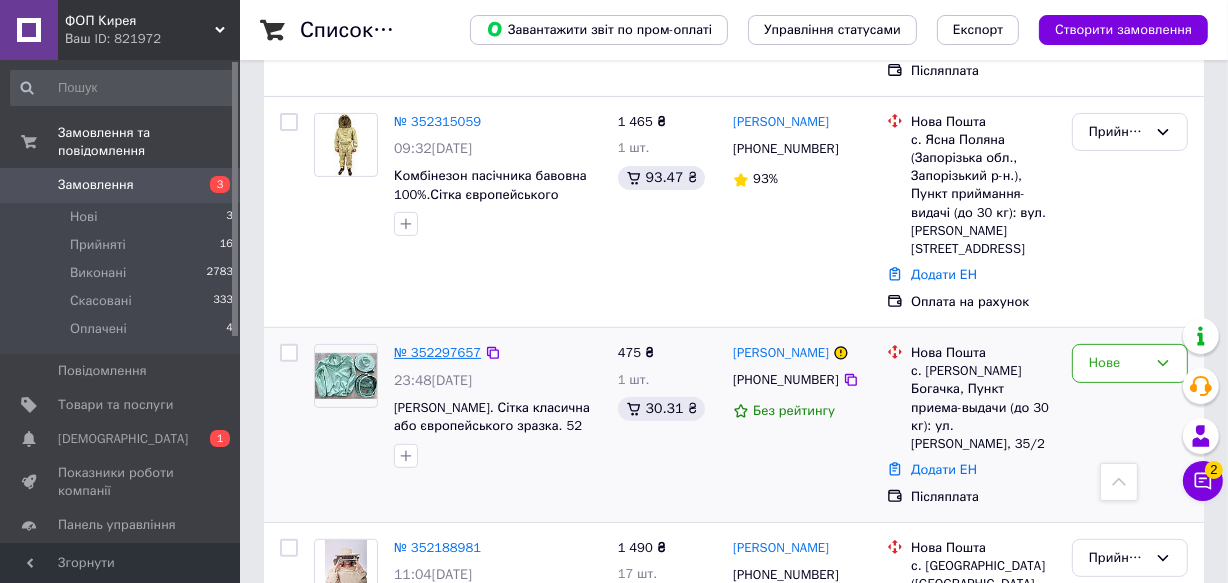 click on "№ 352297657" at bounding box center [437, 352] 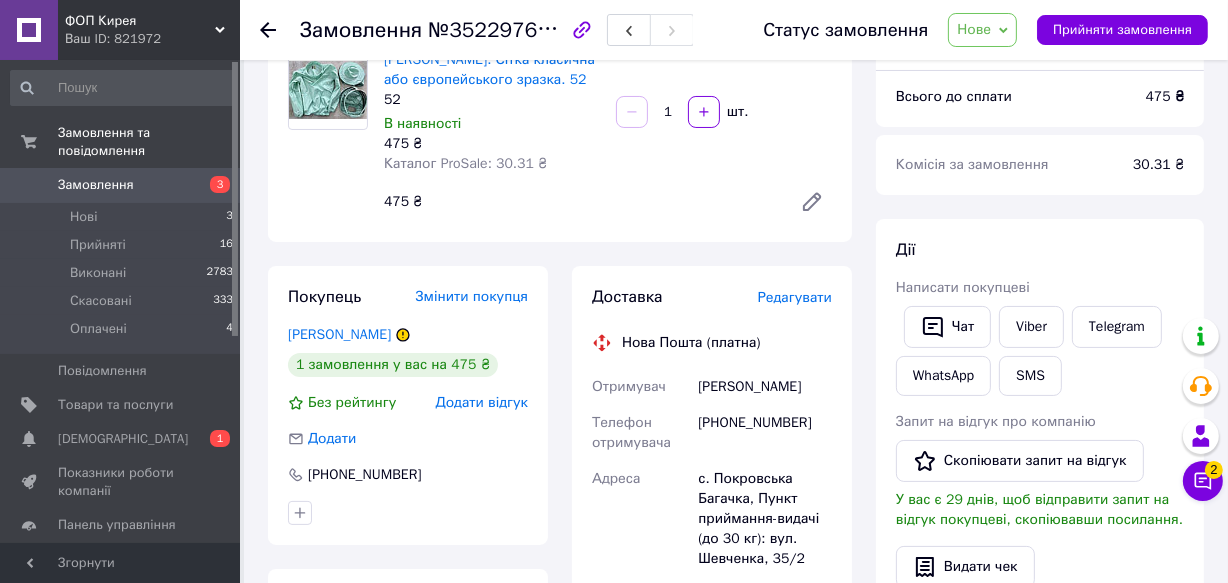 scroll, scrollTop: 90, scrollLeft: 0, axis: vertical 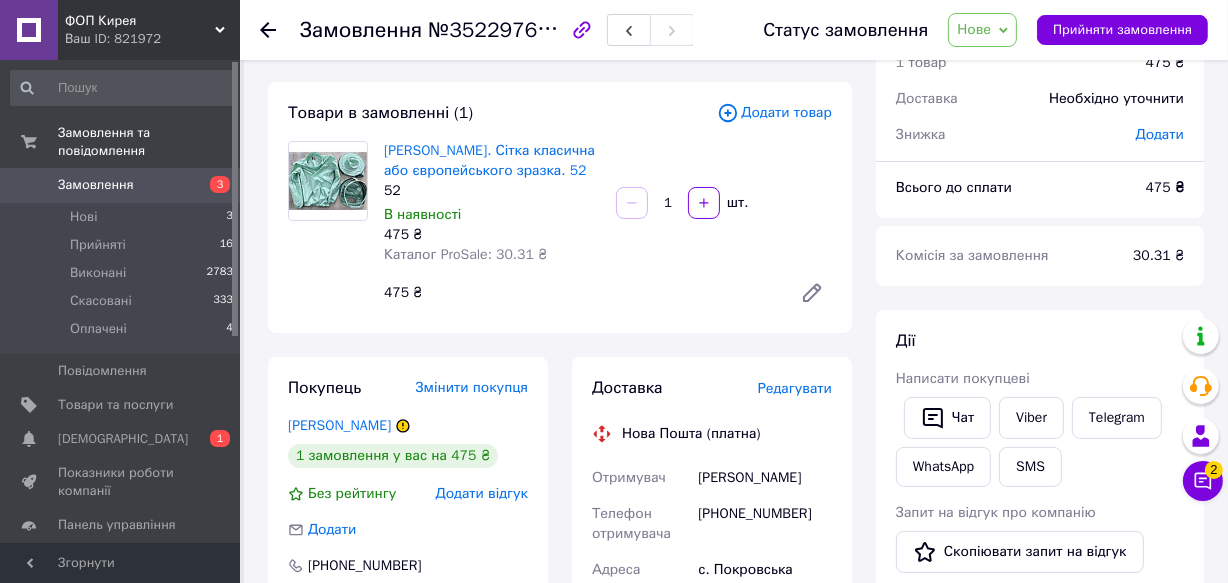 click on "Нове" at bounding box center (974, 29) 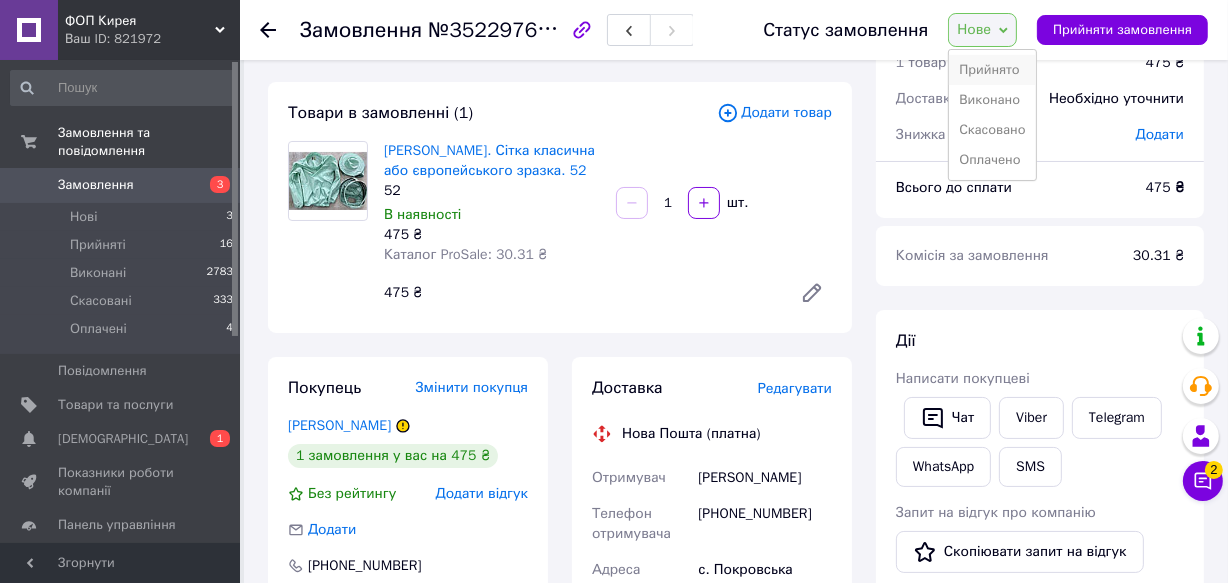 click on "Прийнято" at bounding box center [992, 70] 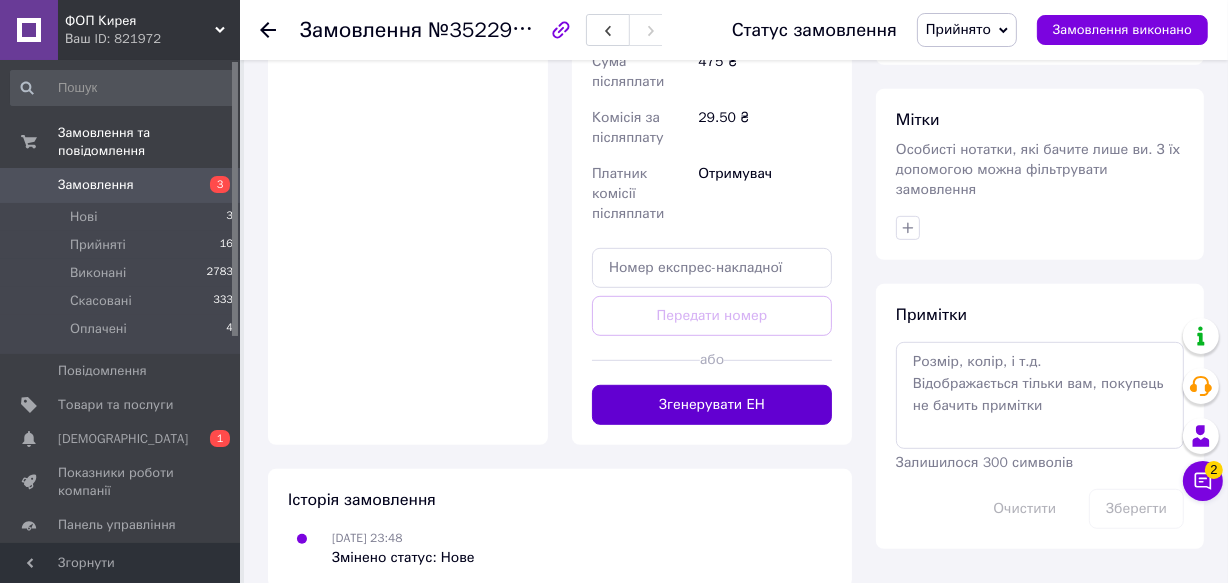 scroll, scrollTop: 890, scrollLeft: 0, axis: vertical 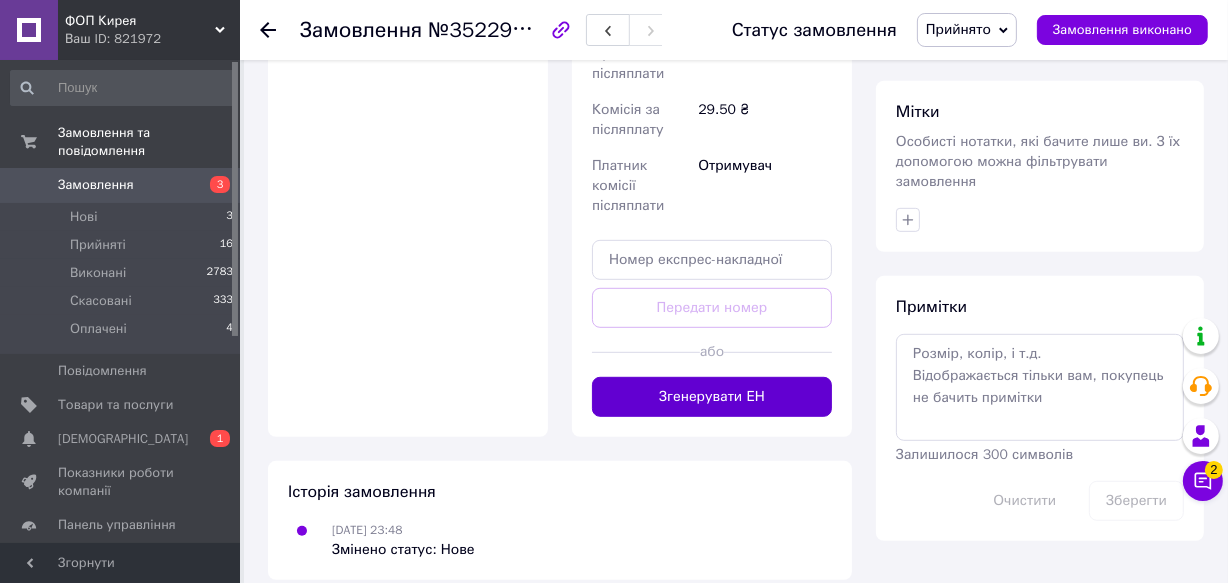 click on "Згенерувати ЕН" at bounding box center (712, 397) 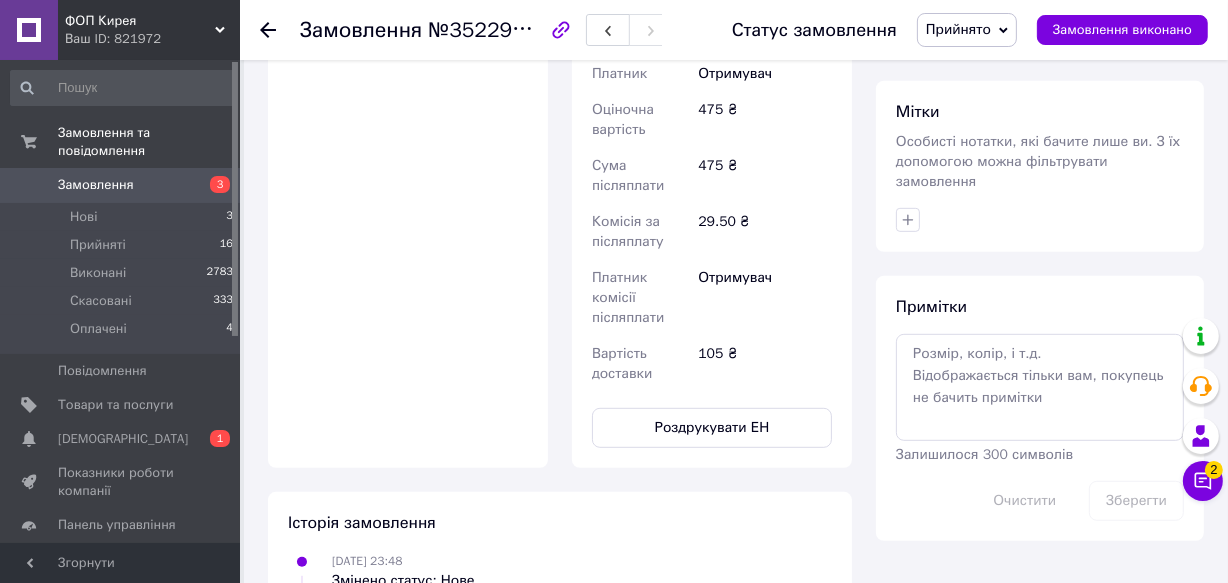 click on "Замовлення" at bounding box center [121, 185] 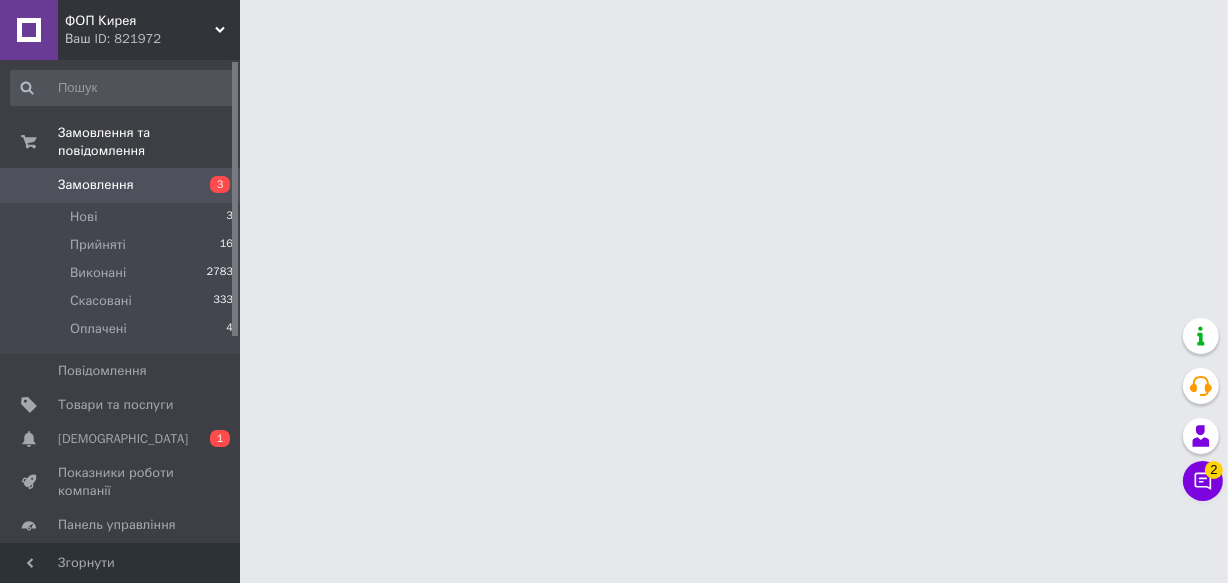 scroll, scrollTop: 0, scrollLeft: 0, axis: both 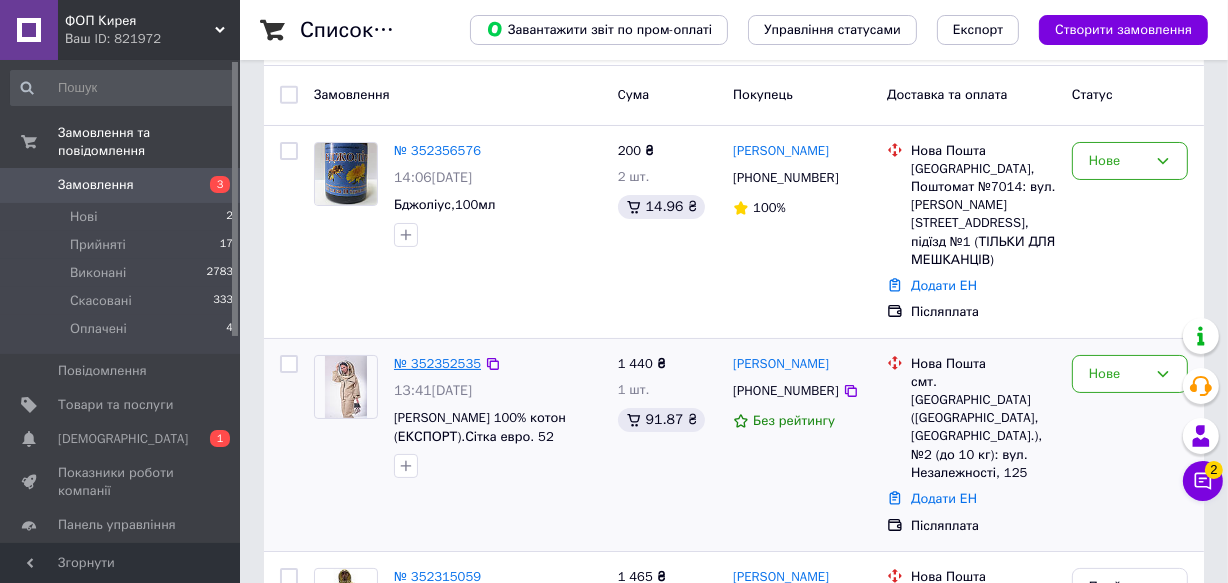 click on "№ 352352535" at bounding box center (437, 363) 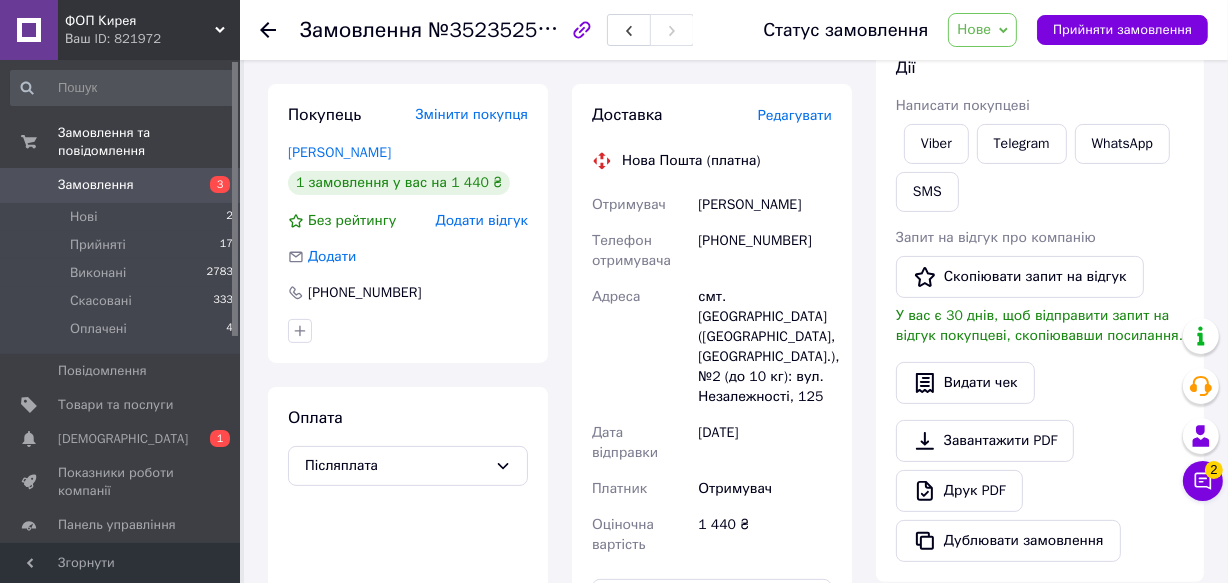 scroll, scrollTop: 454, scrollLeft: 0, axis: vertical 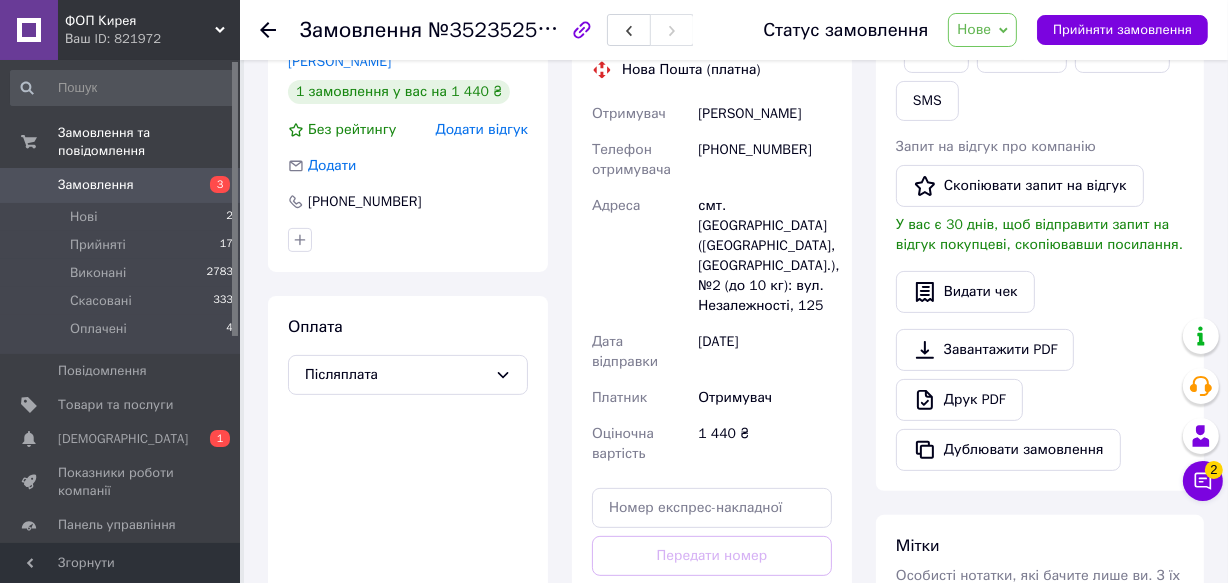 click on "Нове" at bounding box center [974, 29] 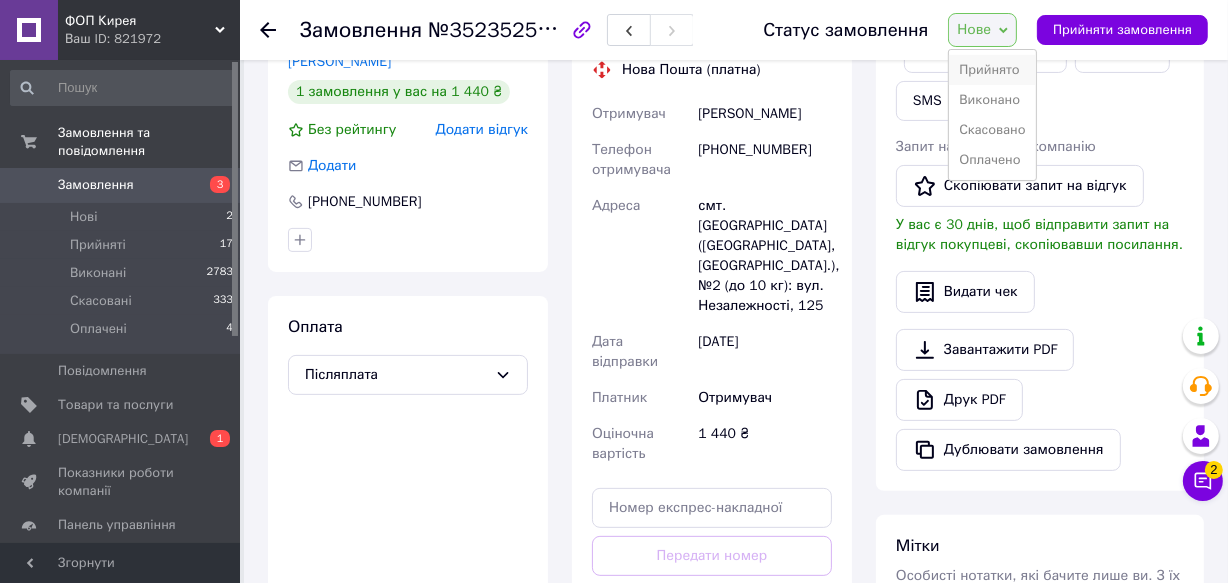 click on "Прийнято" at bounding box center [992, 70] 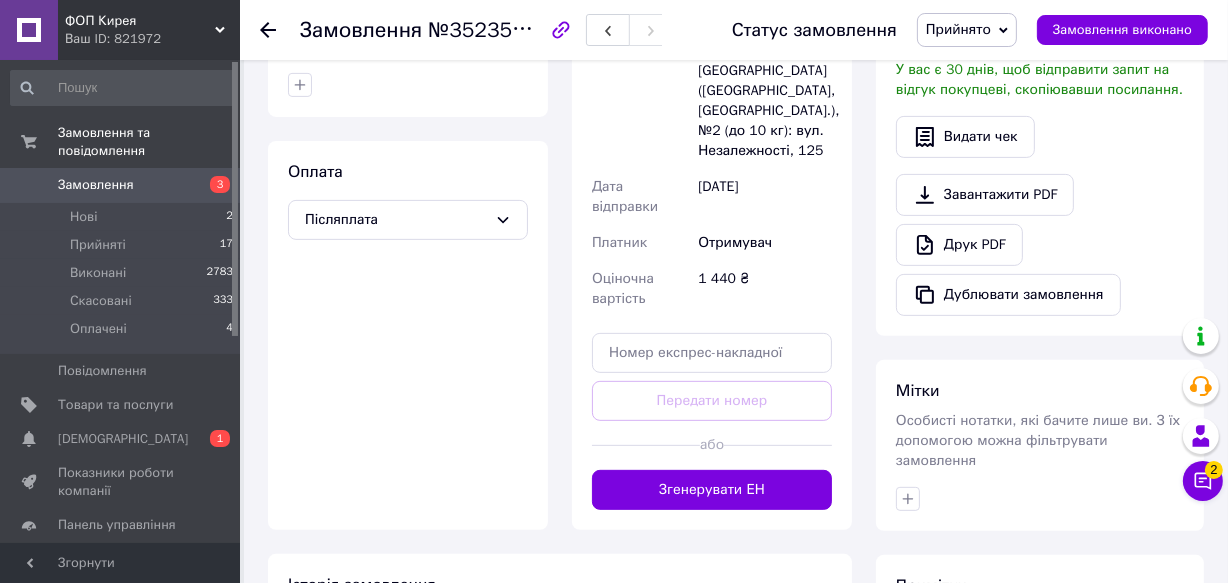 scroll, scrollTop: 636, scrollLeft: 0, axis: vertical 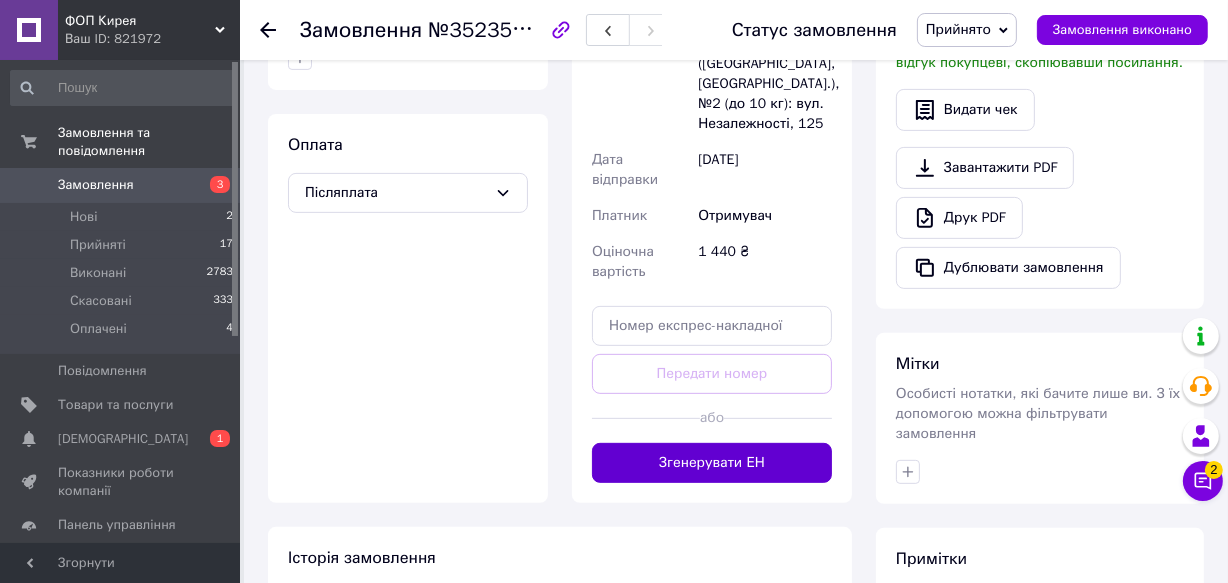 click on "Згенерувати ЕН" at bounding box center (712, 463) 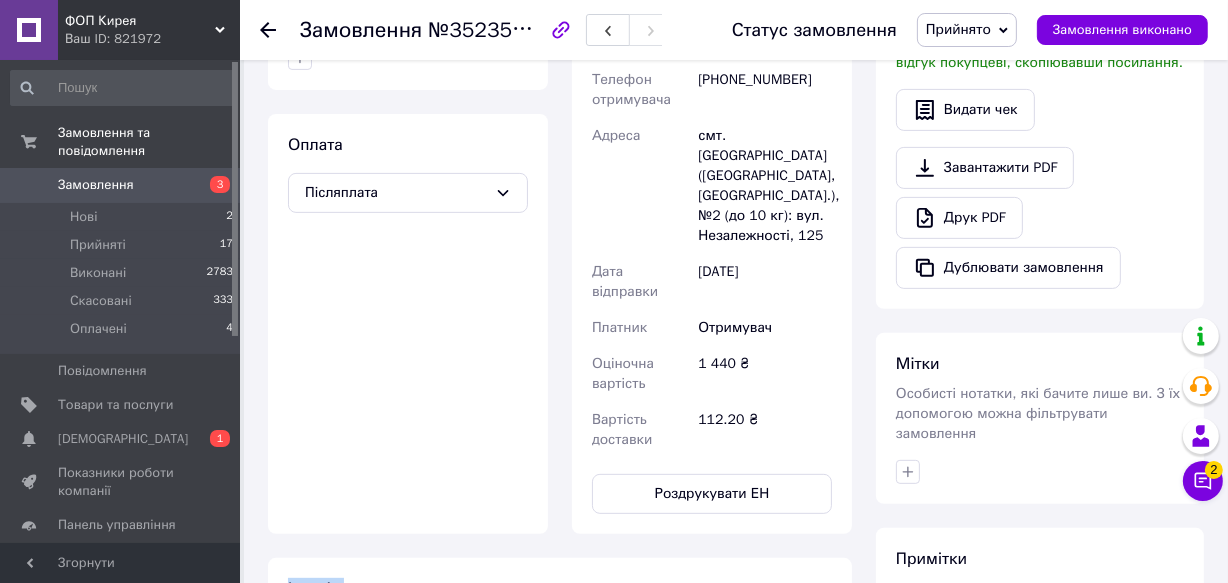 click on "Замовлення" at bounding box center (96, 185) 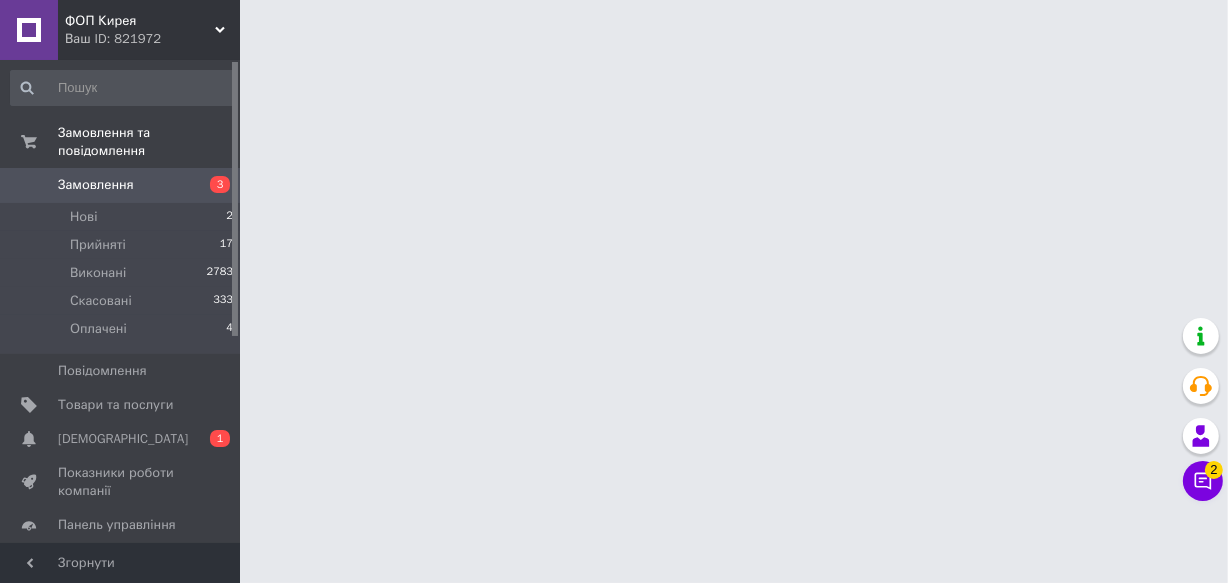 scroll, scrollTop: 0, scrollLeft: 0, axis: both 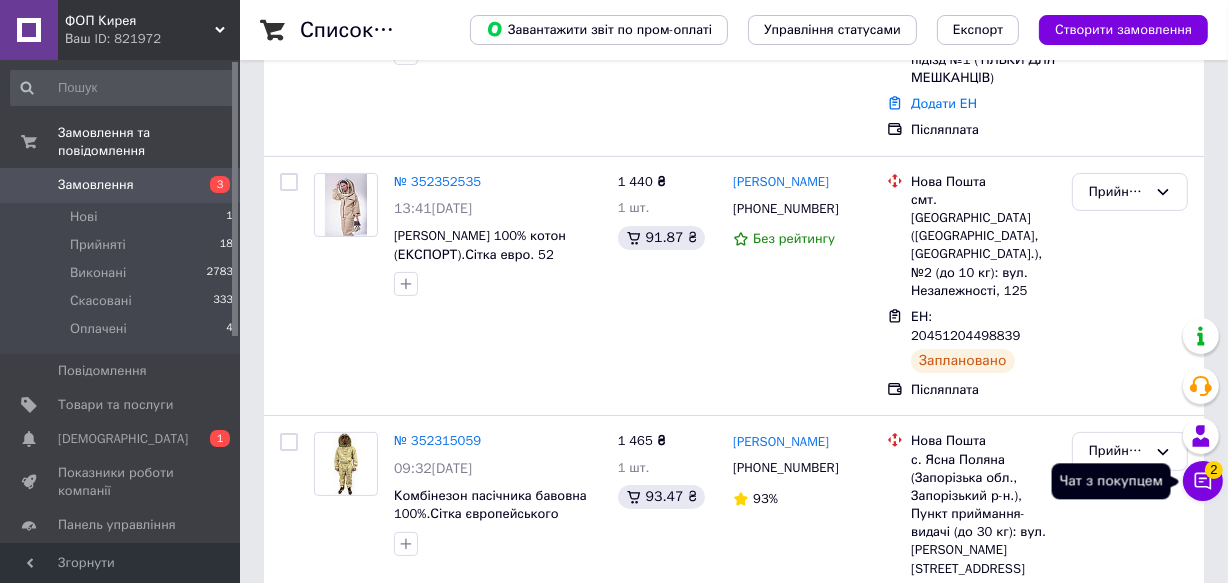 click on "2" at bounding box center [1214, 470] 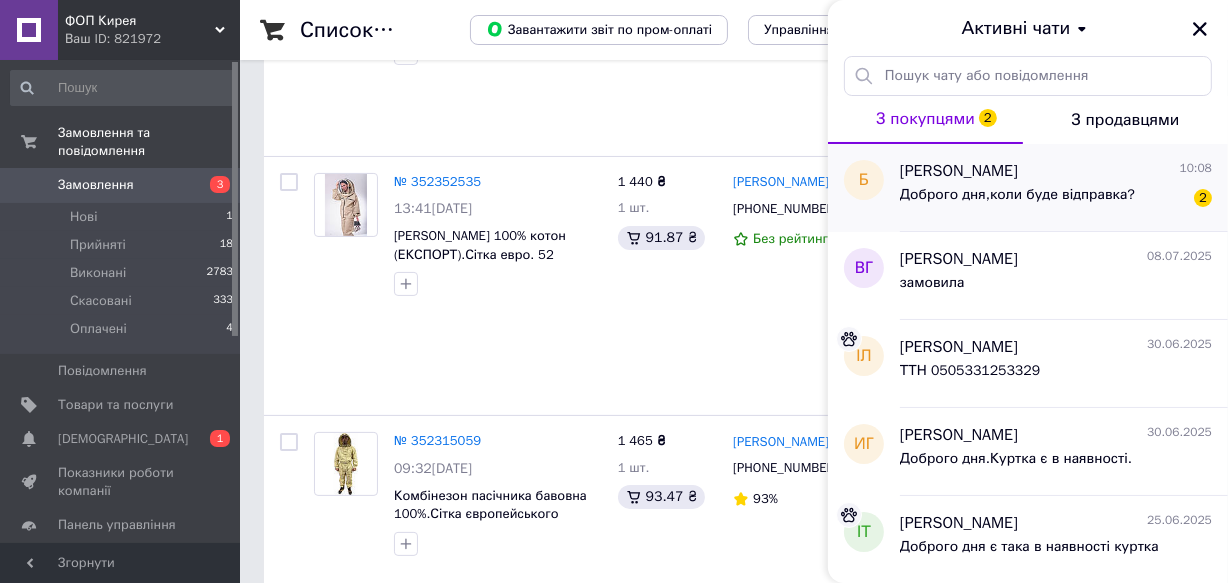 click on "[PERSON_NAME]" at bounding box center (959, 171) 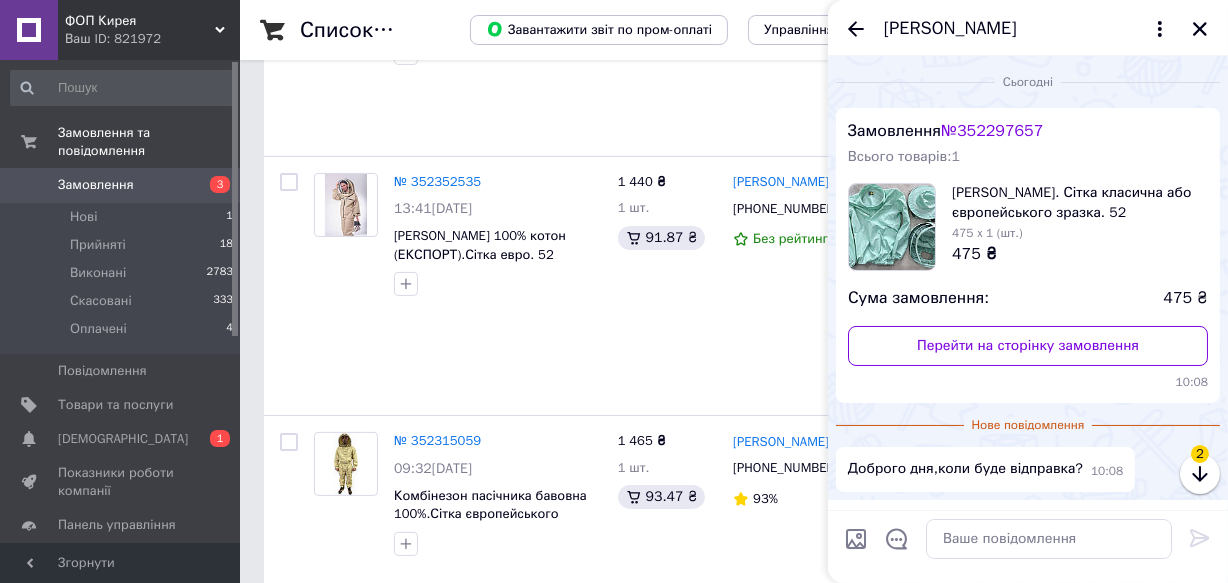 scroll, scrollTop: 64, scrollLeft: 0, axis: vertical 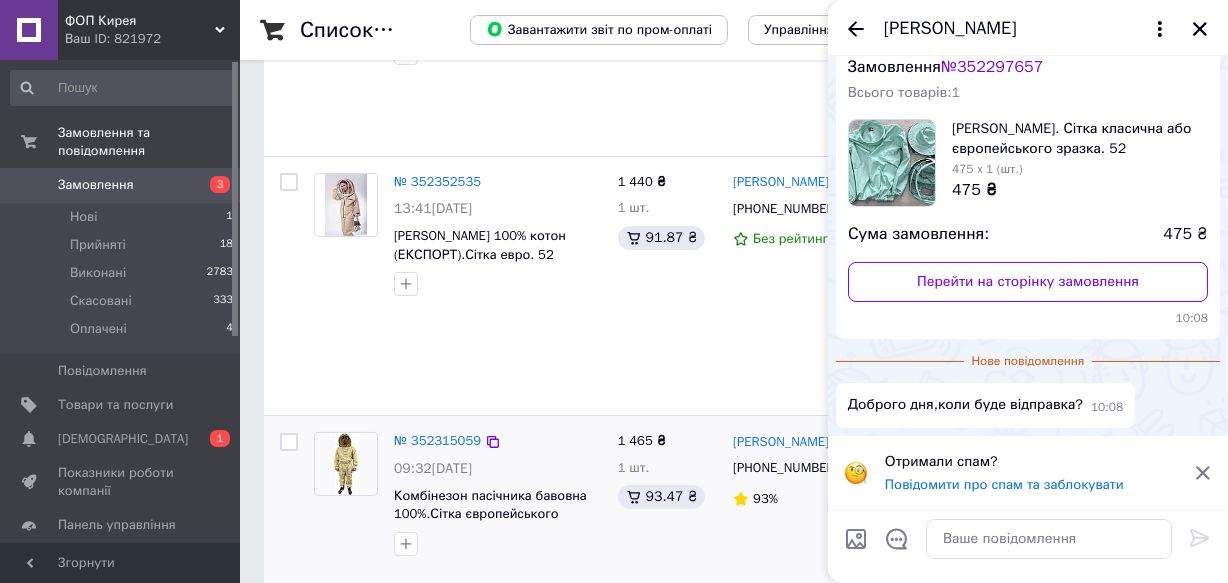 click on "№ 352315059 09:32[DATE] Комбінезон пасічника  бавовна 100%.Сітка європейського зразка. 50" at bounding box center (458, 531) 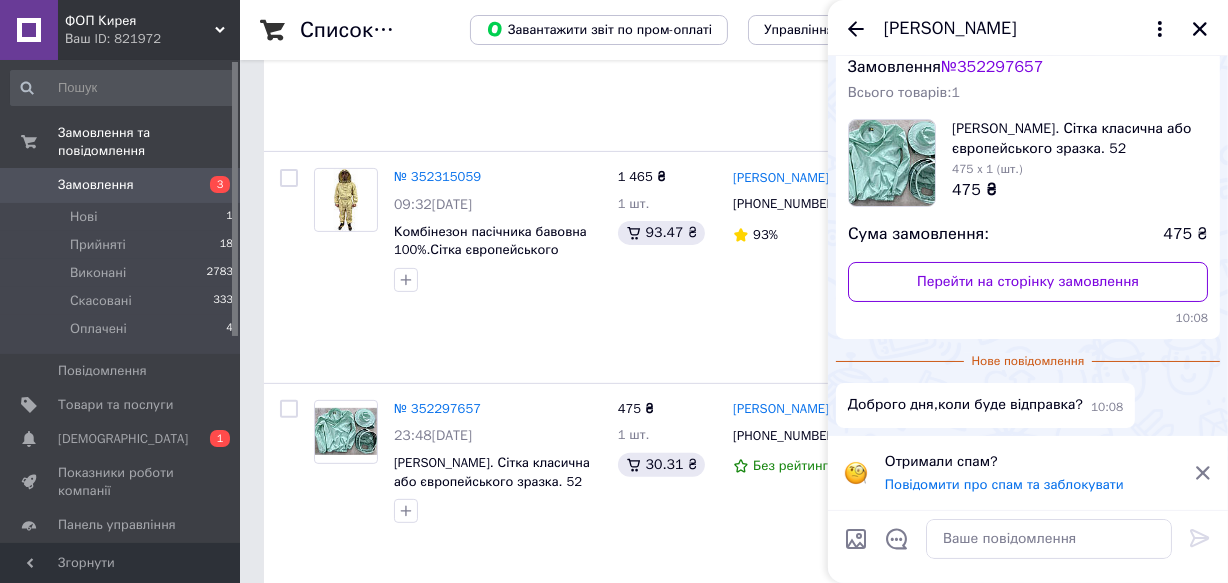 scroll, scrollTop: 545, scrollLeft: 0, axis: vertical 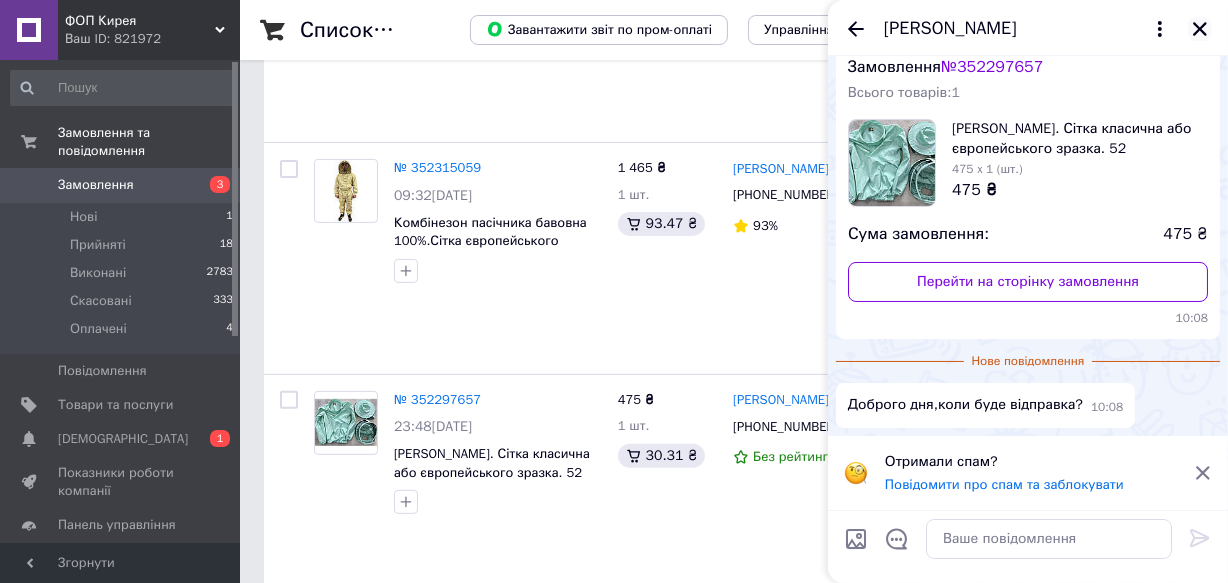 click 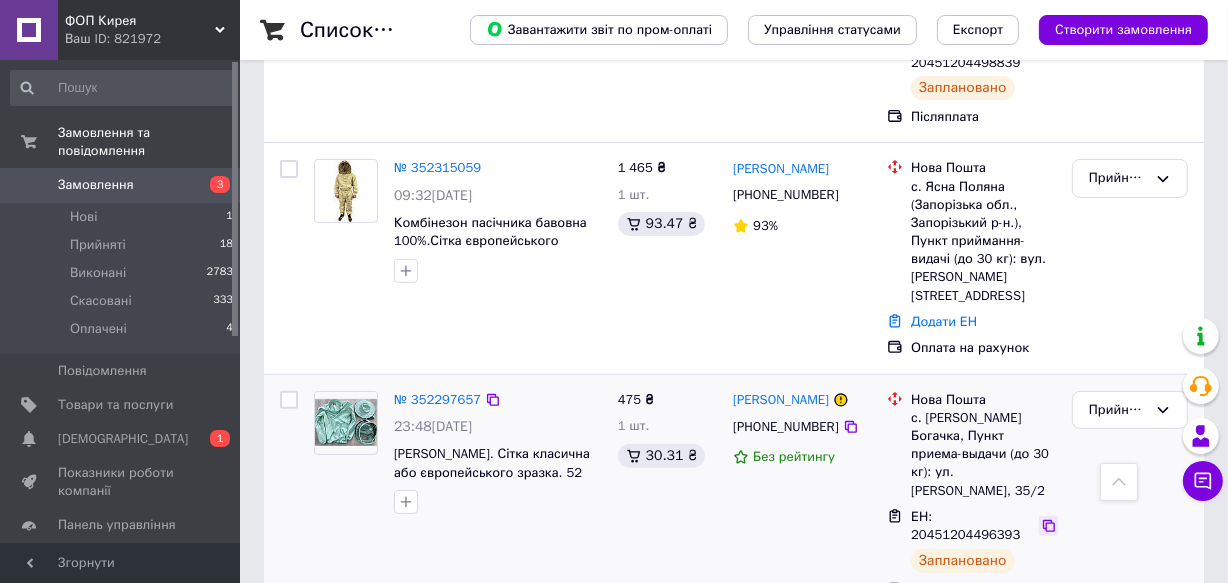 click 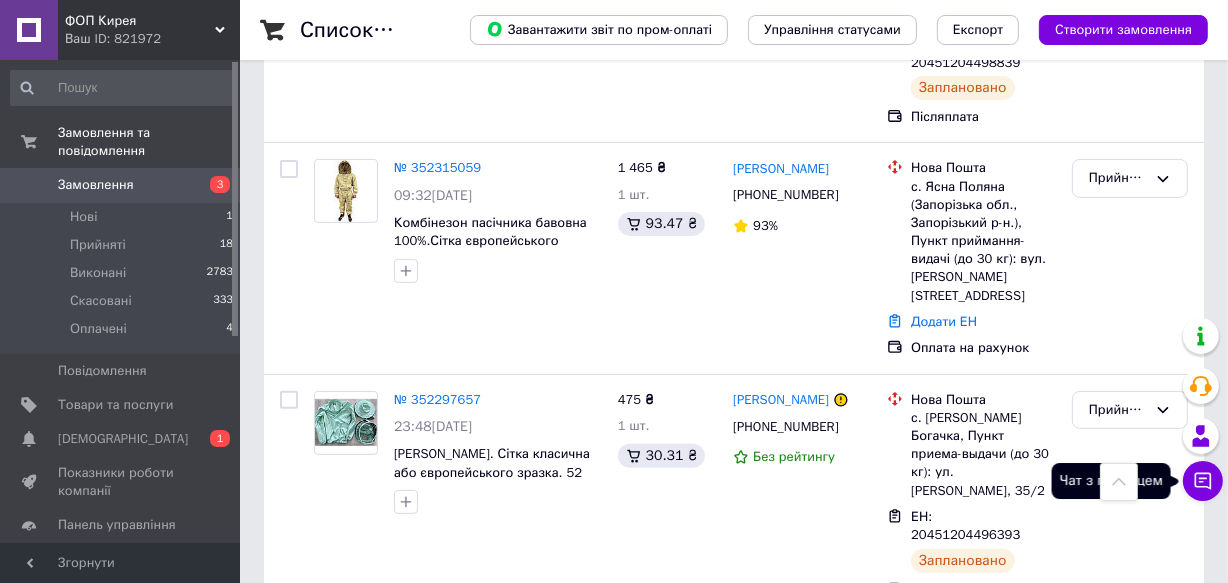 click 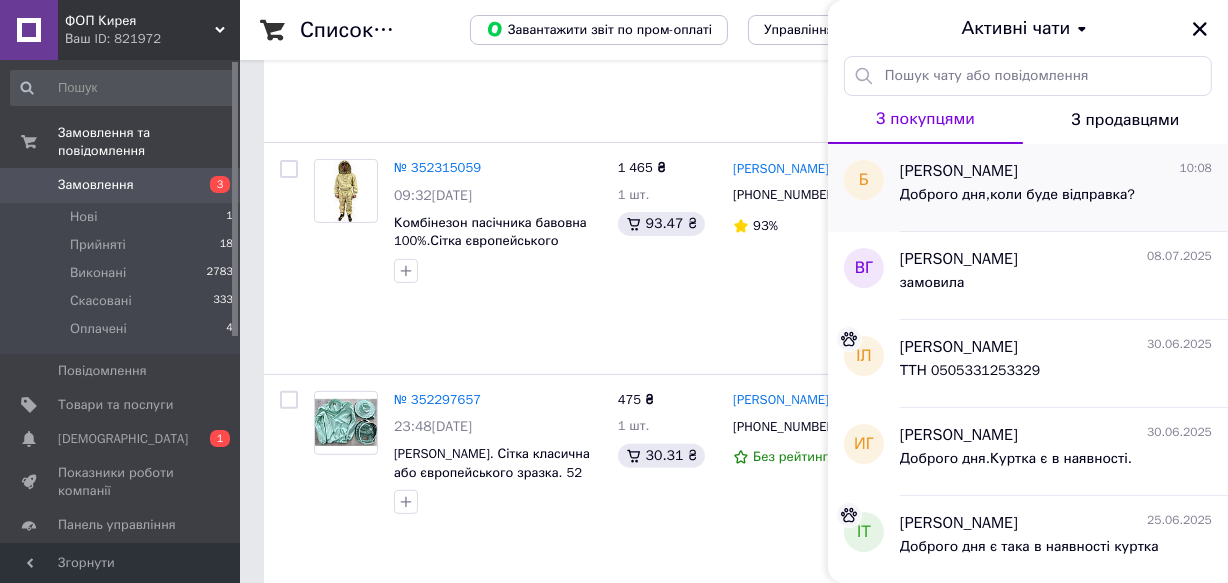 click on "[PERSON_NAME]" at bounding box center [959, 171] 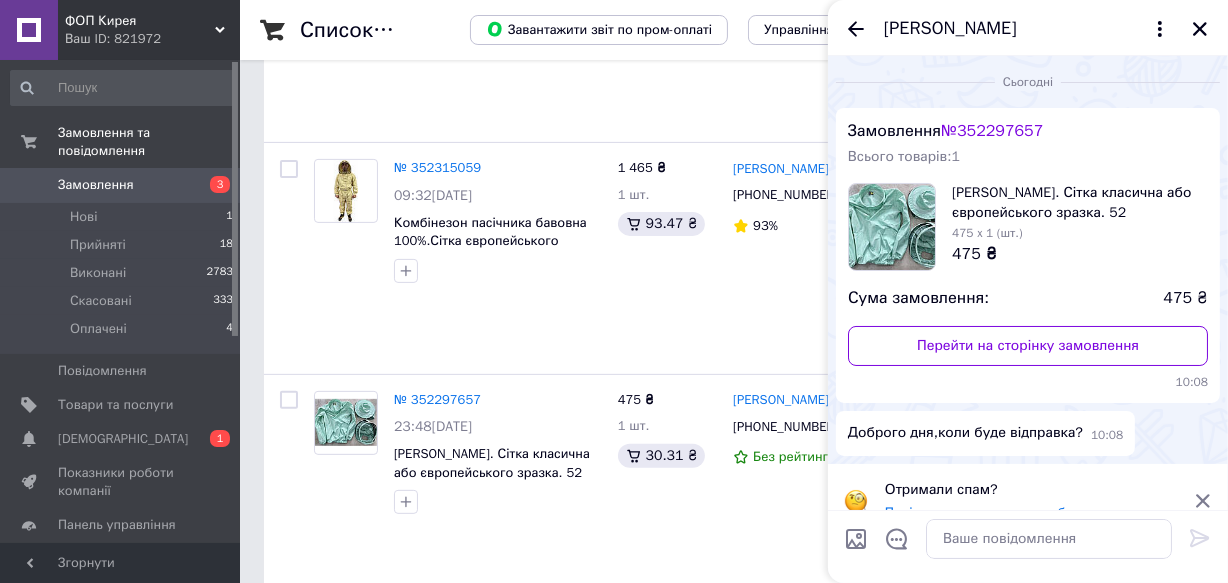 scroll, scrollTop: 28, scrollLeft: 0, axis: vertical 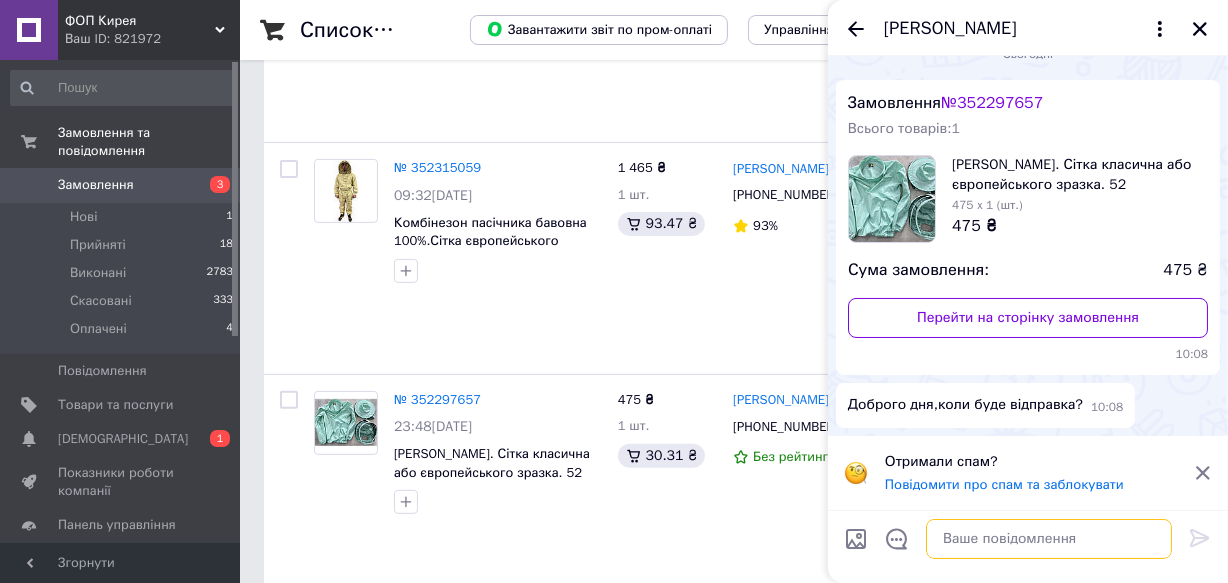 click at bounding box center (1049, 539) 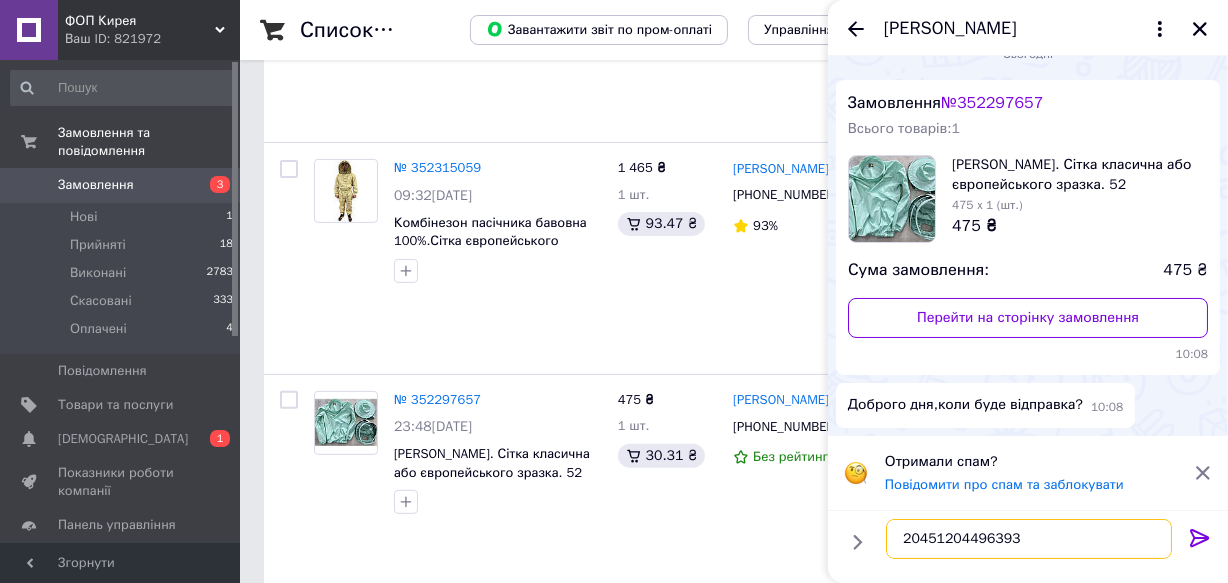 type 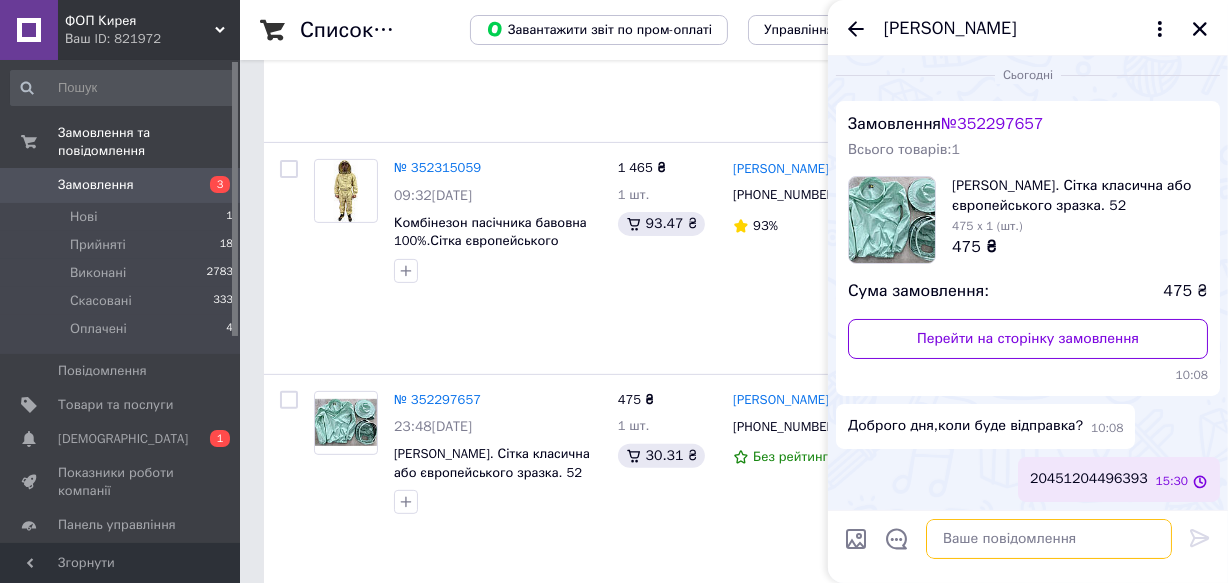 scroll, scrollTop: 7, scrollLeft: 0, axis: vertical 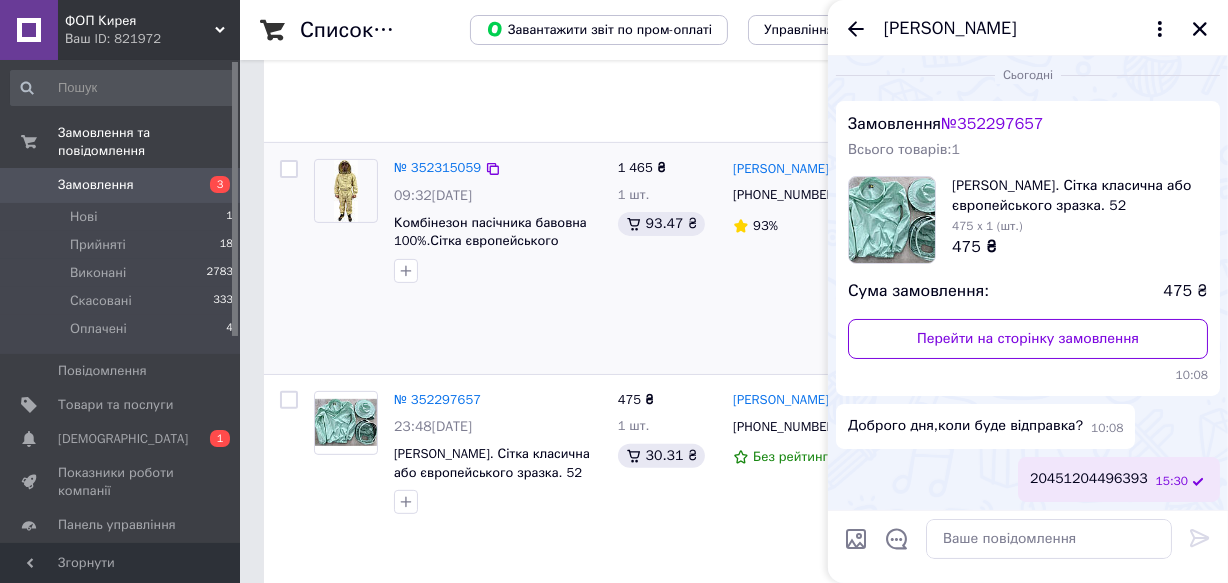 click on "1 465 ₴ 1 шт. 93.47 ₴" at bounding box center (668, 258) 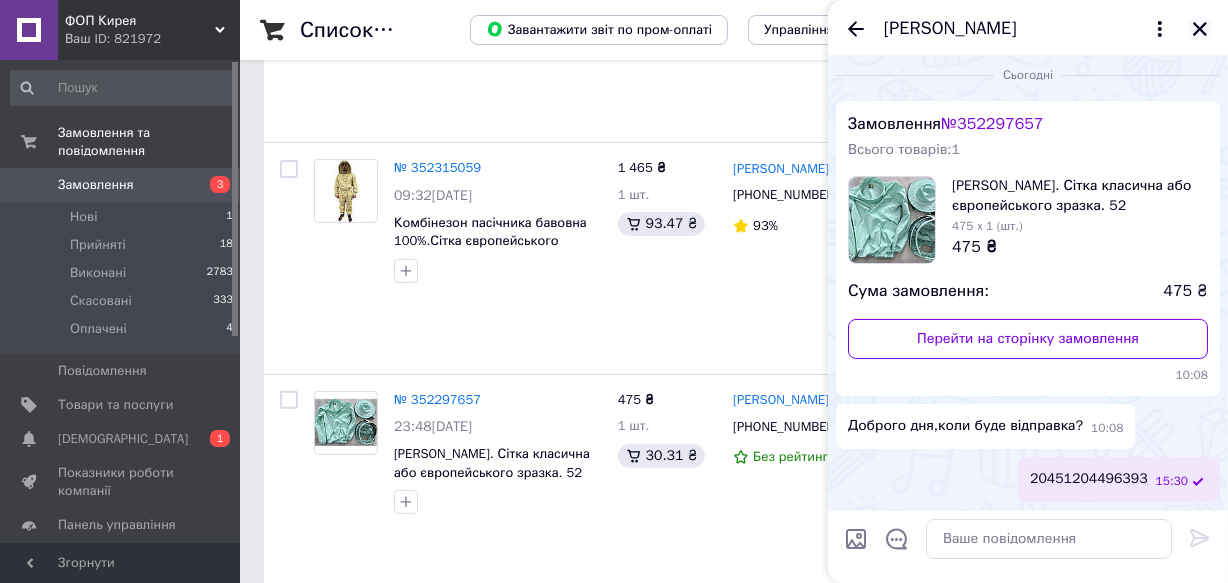 click 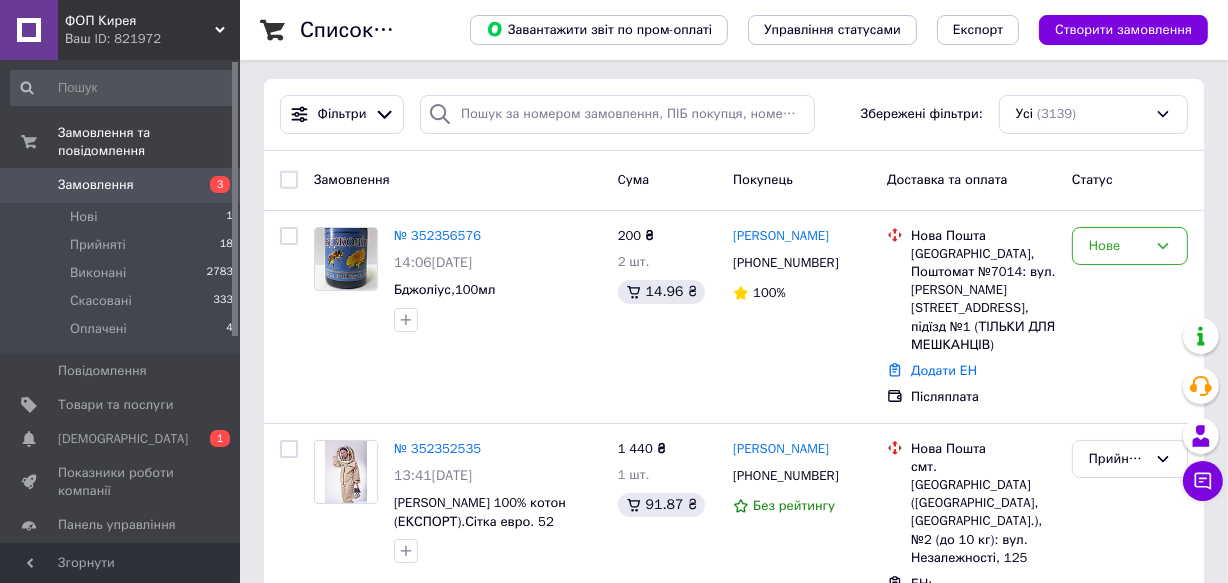 scroll, scrollTop: 0, scrollLeft: 0, axis: both 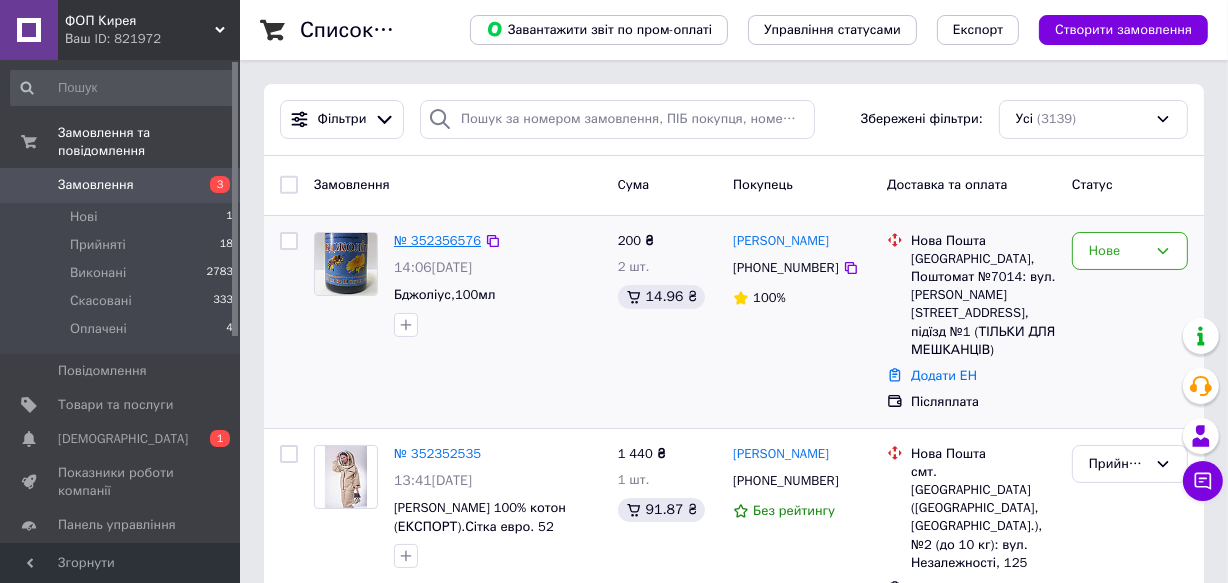 click on "№ 352356576" at bounding box center [437, 240] 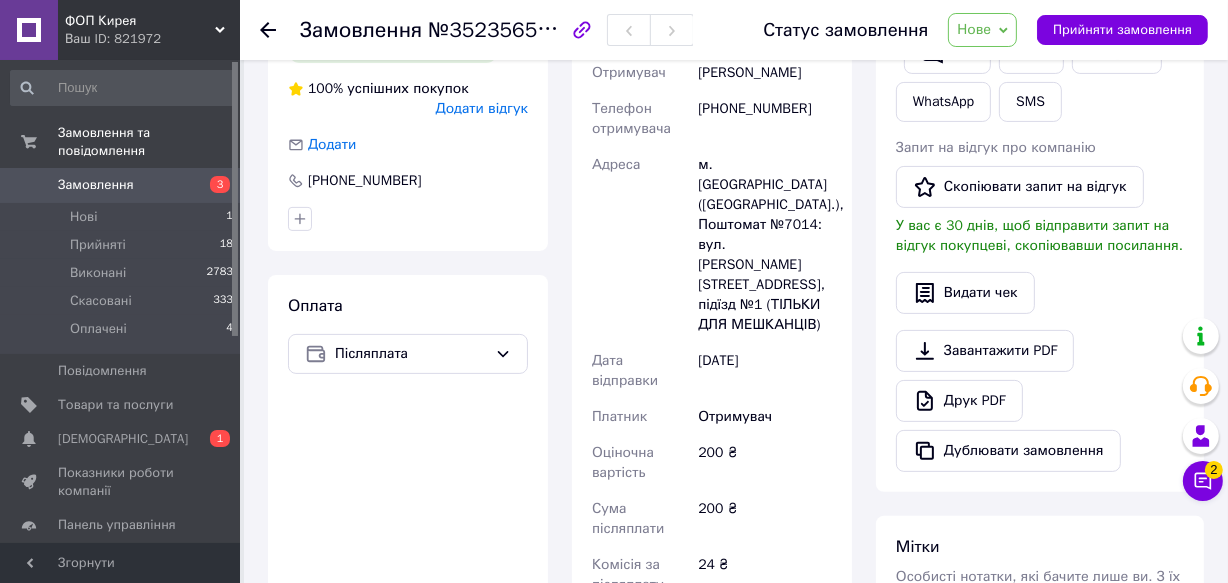 scroll, scrollTop: 454, scrollLeft: 0, axis: vertical 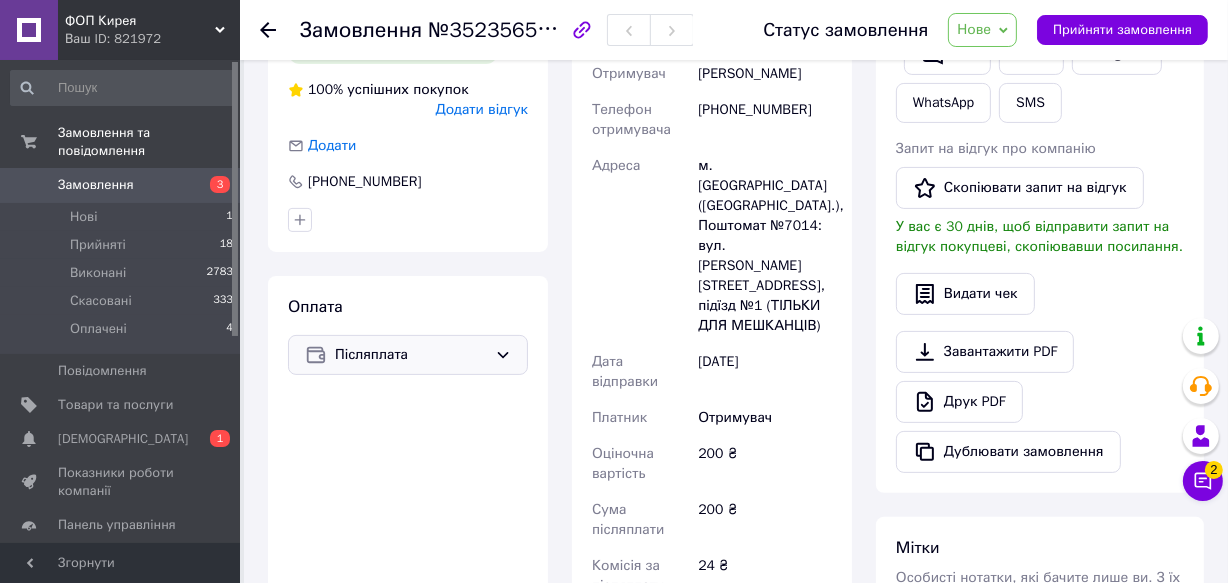 click on "Післяплата" at bounding box center [408, 355] 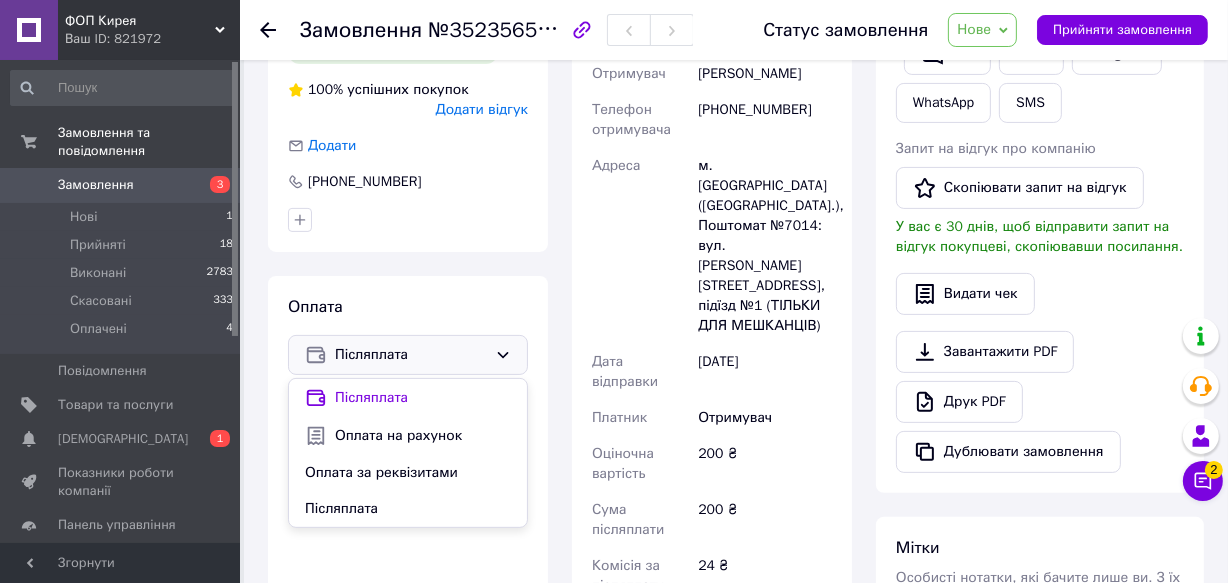 click on "Покупець Змінити покупця [PERSON_NAME] 1 замовлення у вас на 200 ₴ 100%   успішних покупок Додати відгук Додати [PHONE_NUMBER] Оплата Післяплата Післяплата Оплата на рахунок Оплата за реквізитами Післяплата" at bounding box center [408, 423] 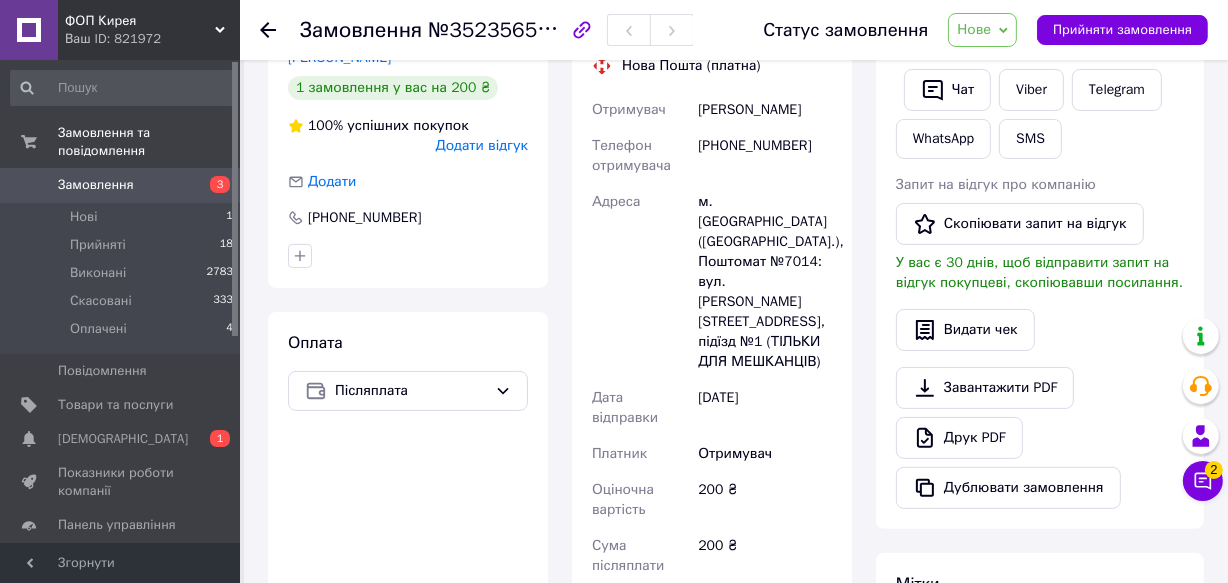 scroll, scrollTop: 454, scrollLeft: 0, axis: vertical 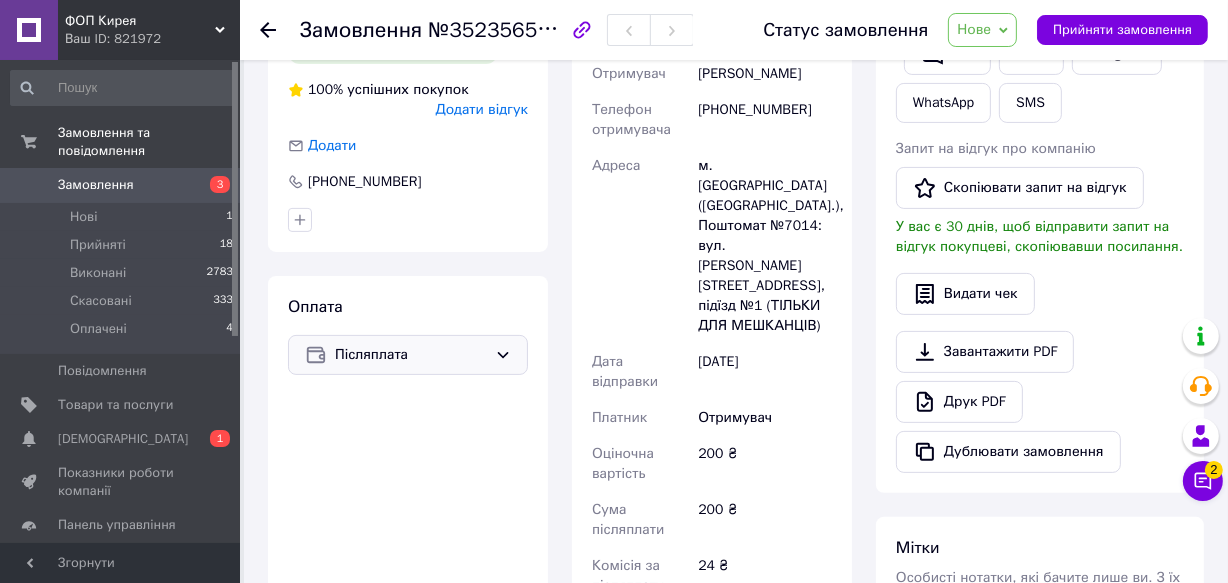 click on "Післяплата" at bounding box center [411, 355] 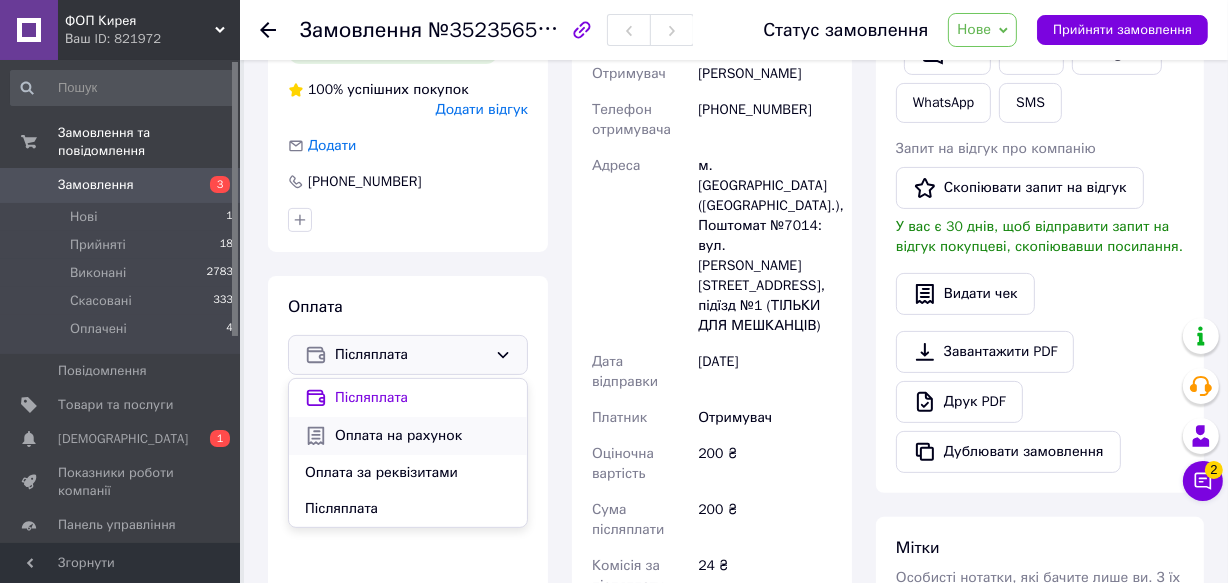click on "Оплата на рахунок" at bounding box center (423, 436) 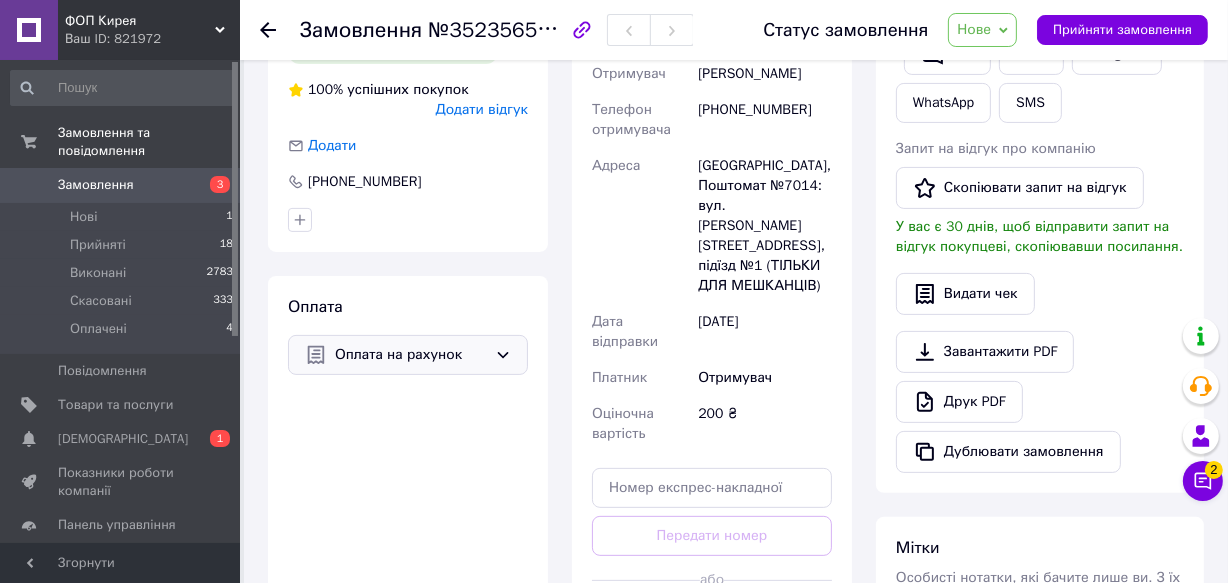 scroll, scrollTop: 636, scrollLeft: 0, axis: vertical 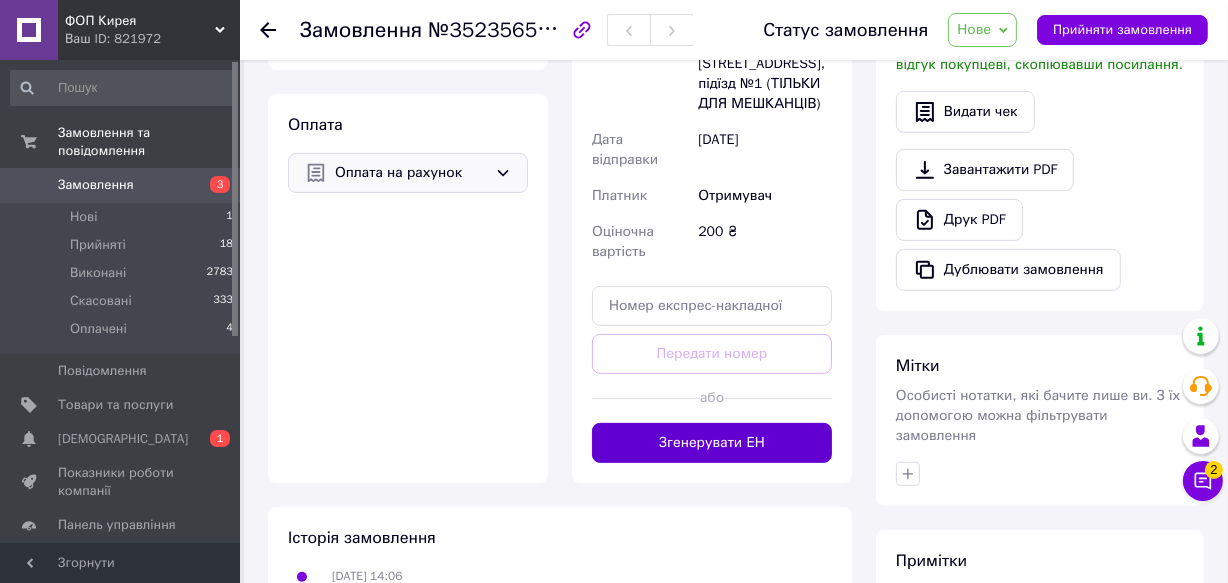 click on "Згенерувати ЕН" at bounding box center (712, 443) 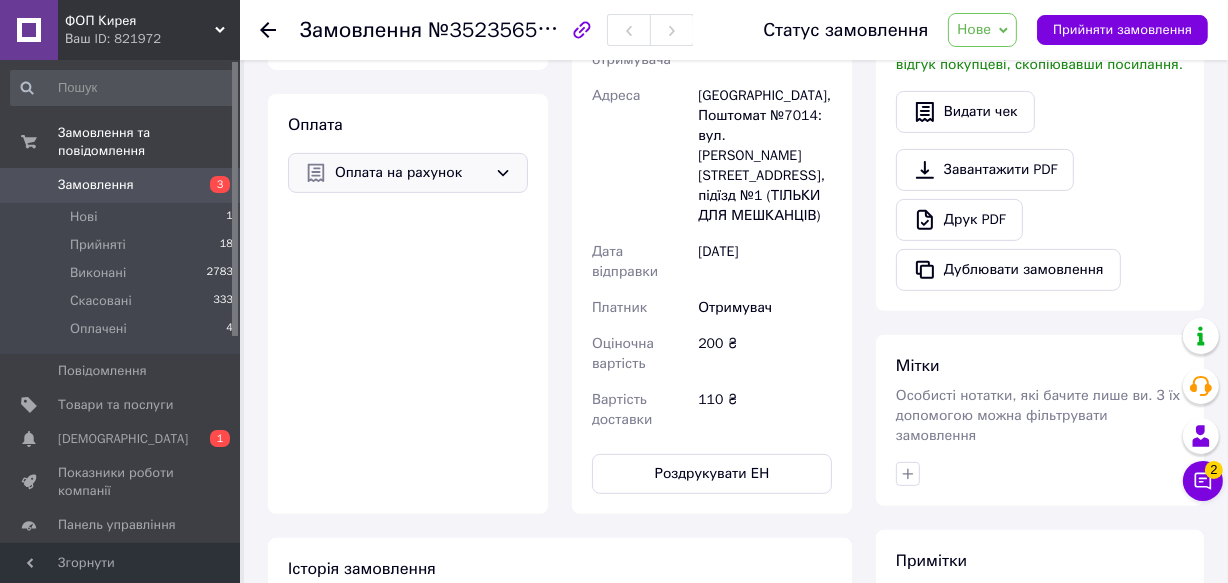 click on "Замовлення" at bounding box center [121, 185] 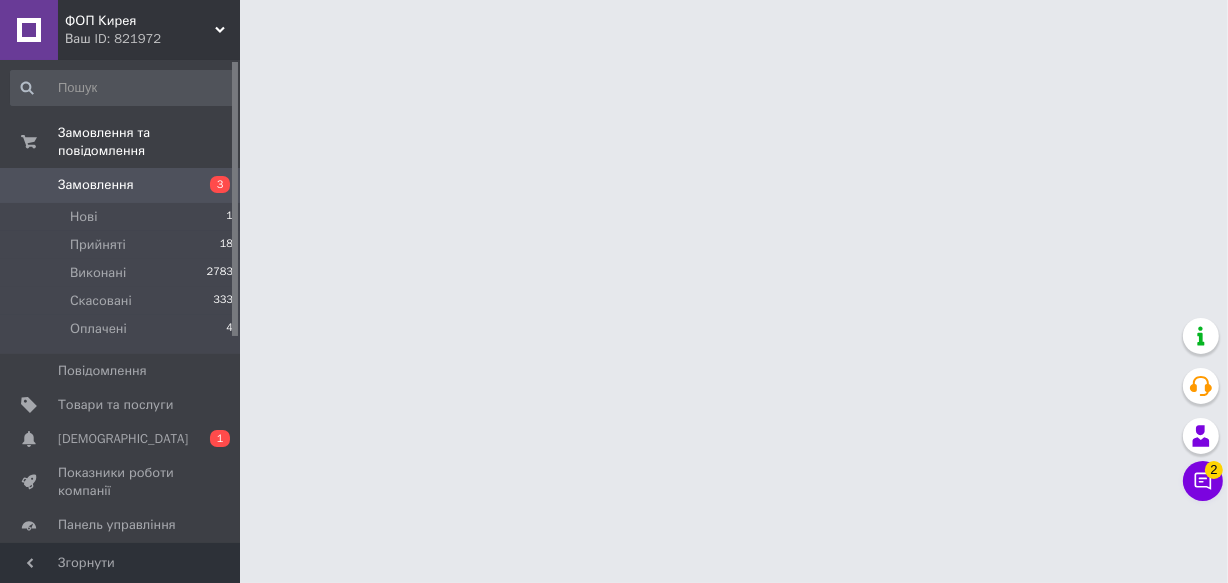 scroll, scrollTop: 0, scrollLeft: 0, axis: both 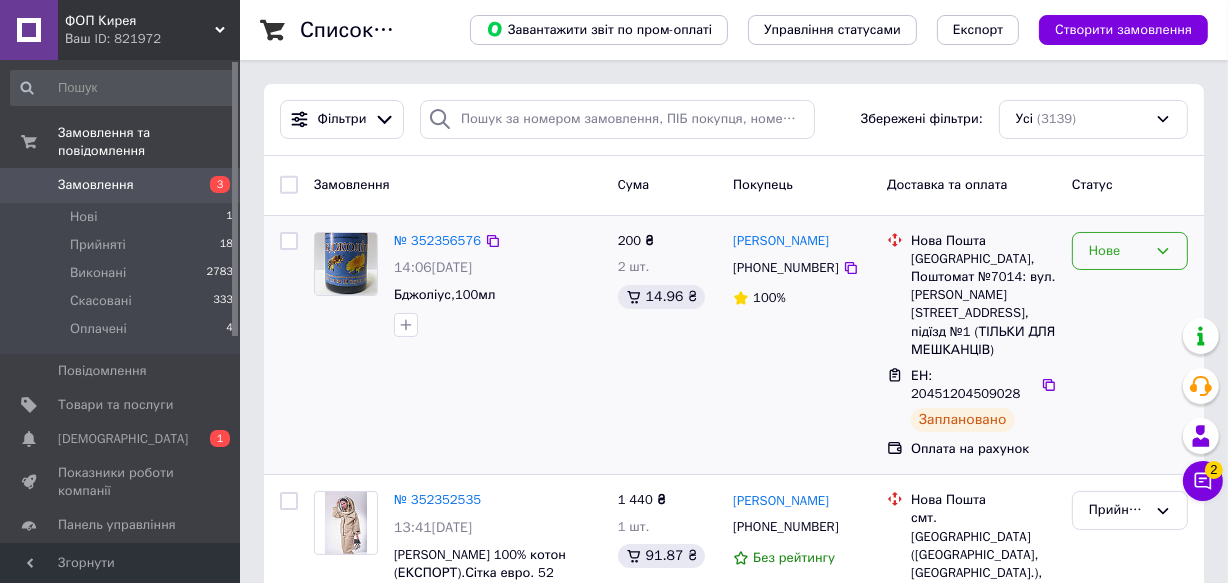 click on "Нове" at bounding box center [1118, 251] 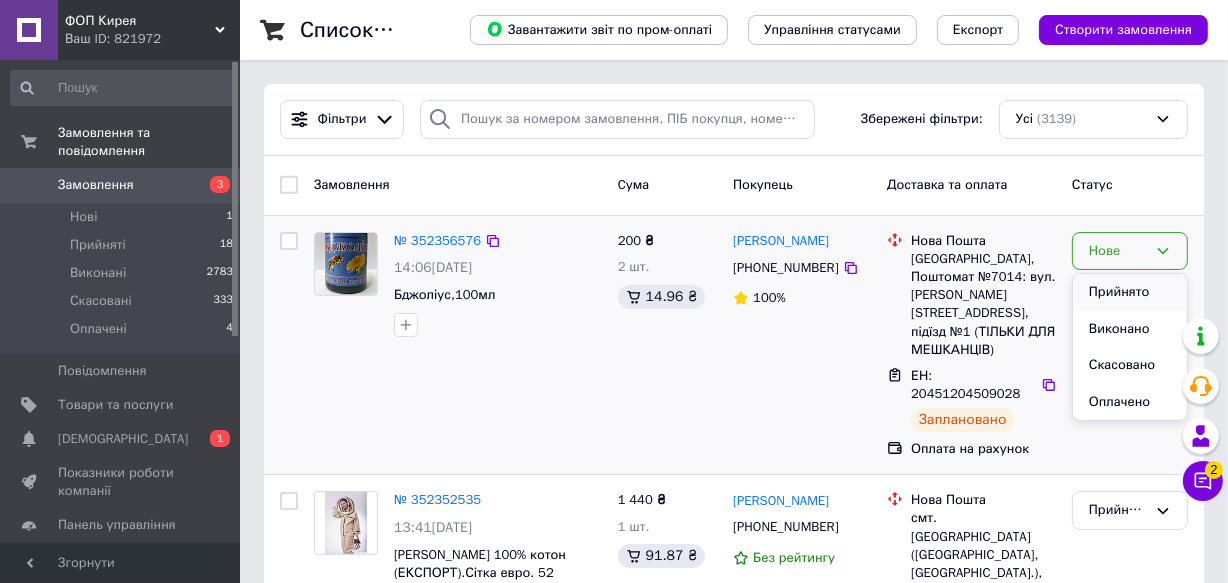 click on "Прийнято" at bounding box center [1130, 292] 